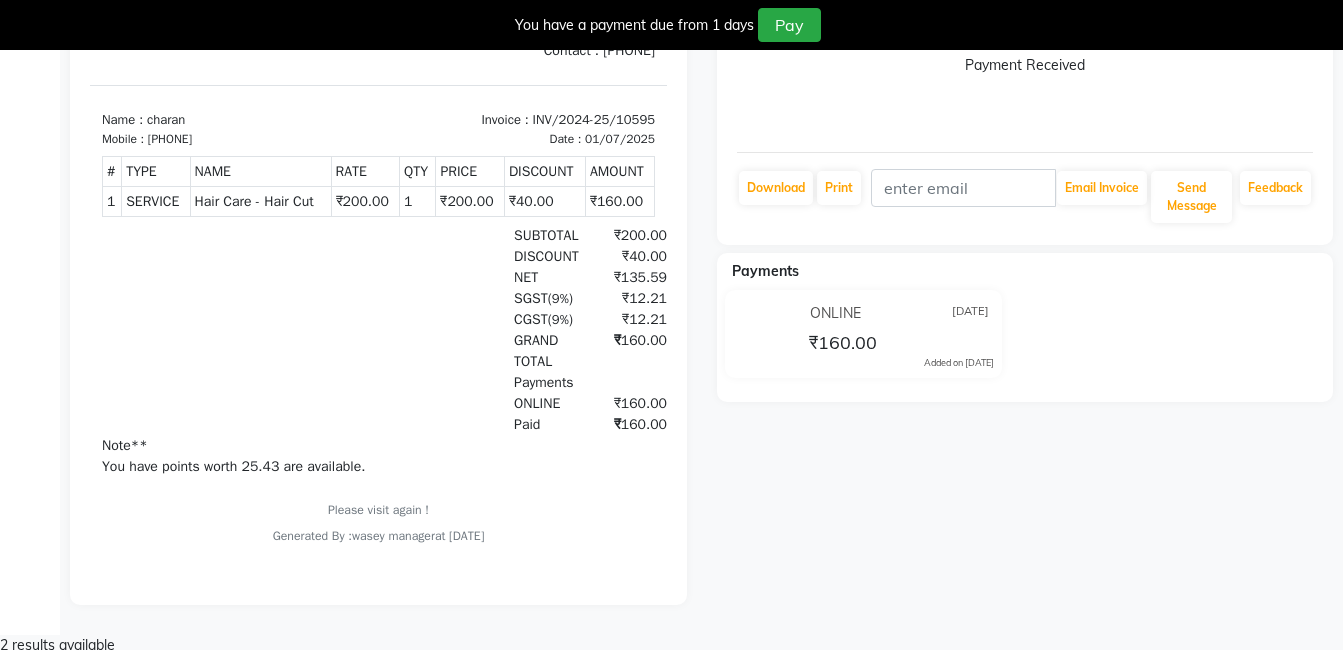 scroll, scrollTop: 0, scrollLeft: 0, axis: both 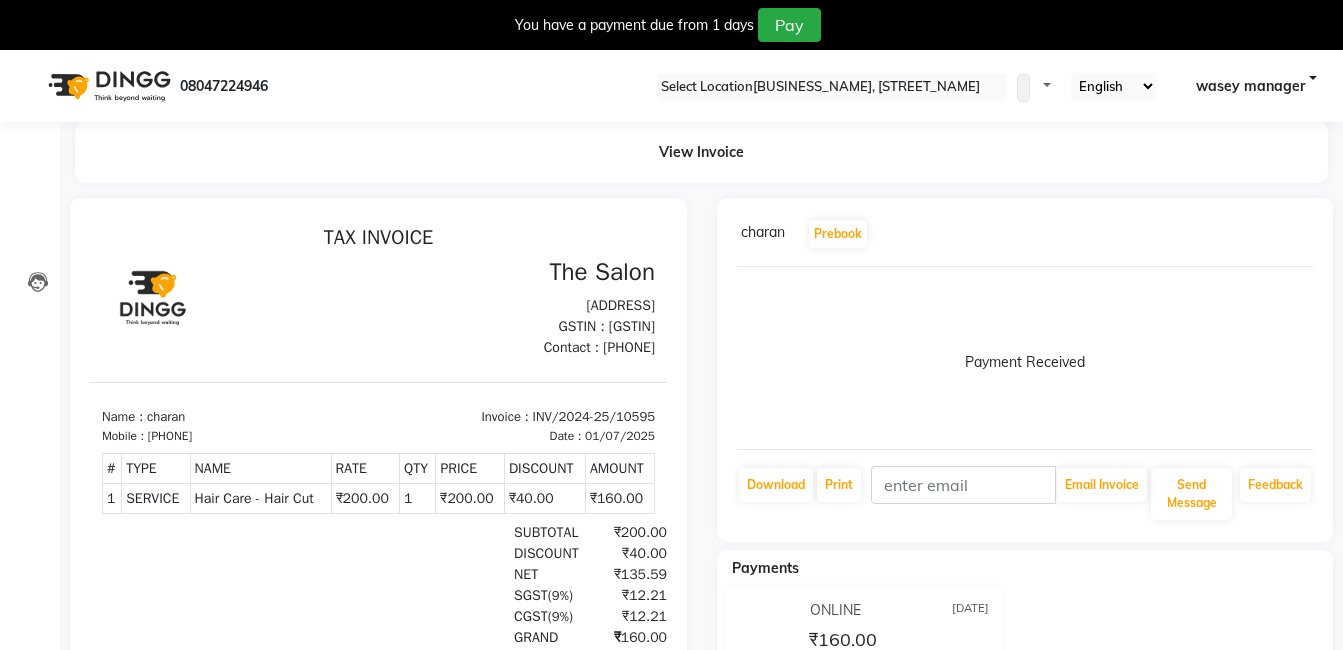 click on "charan Prebook Payment Received Download Print Email Invoice Send Message Feedback" at bounding box center [378, 550] 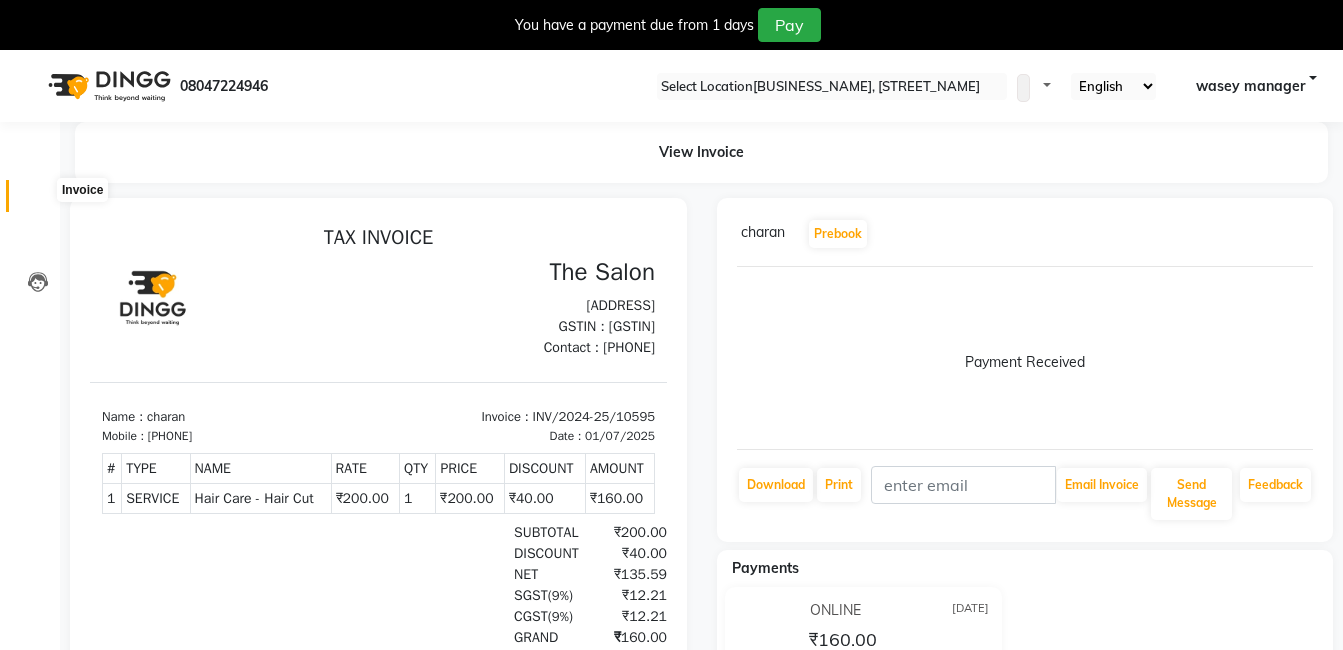 click at bounding box center (38, 201) 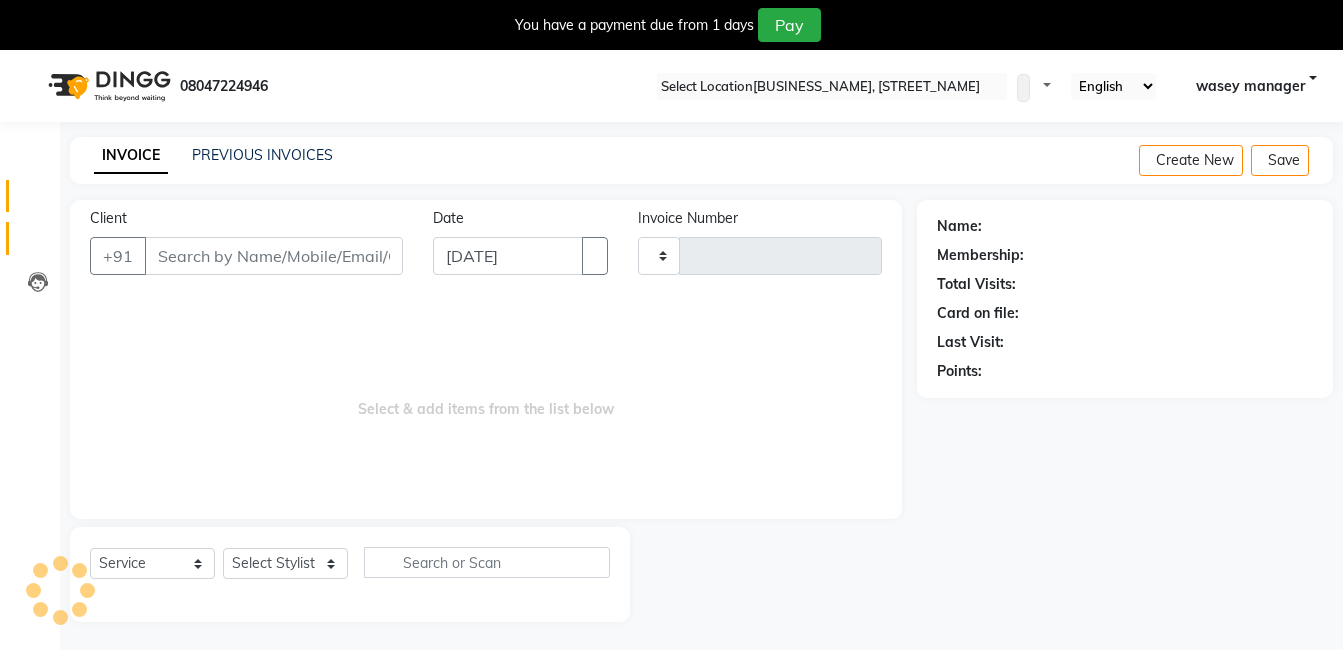scroll, scrollTop: 50, scrollLeft: 0, axis: vertical 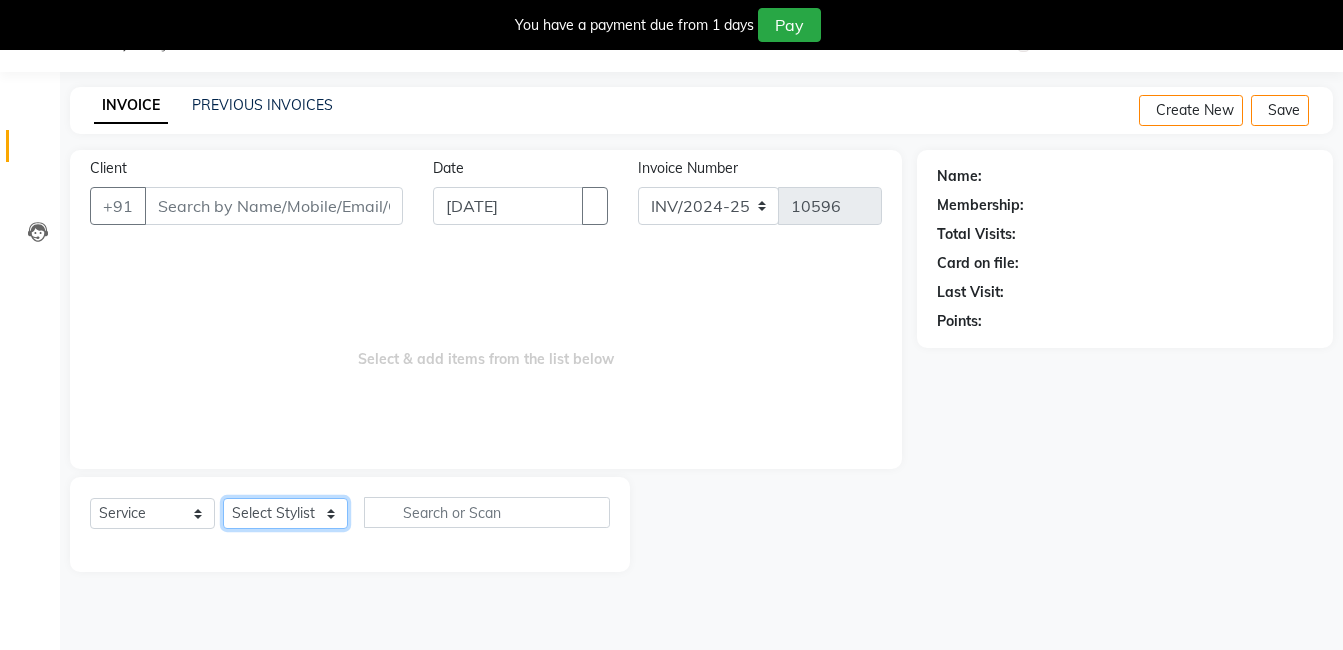 click on "Select Stylist" at bounding box center [285, 513] 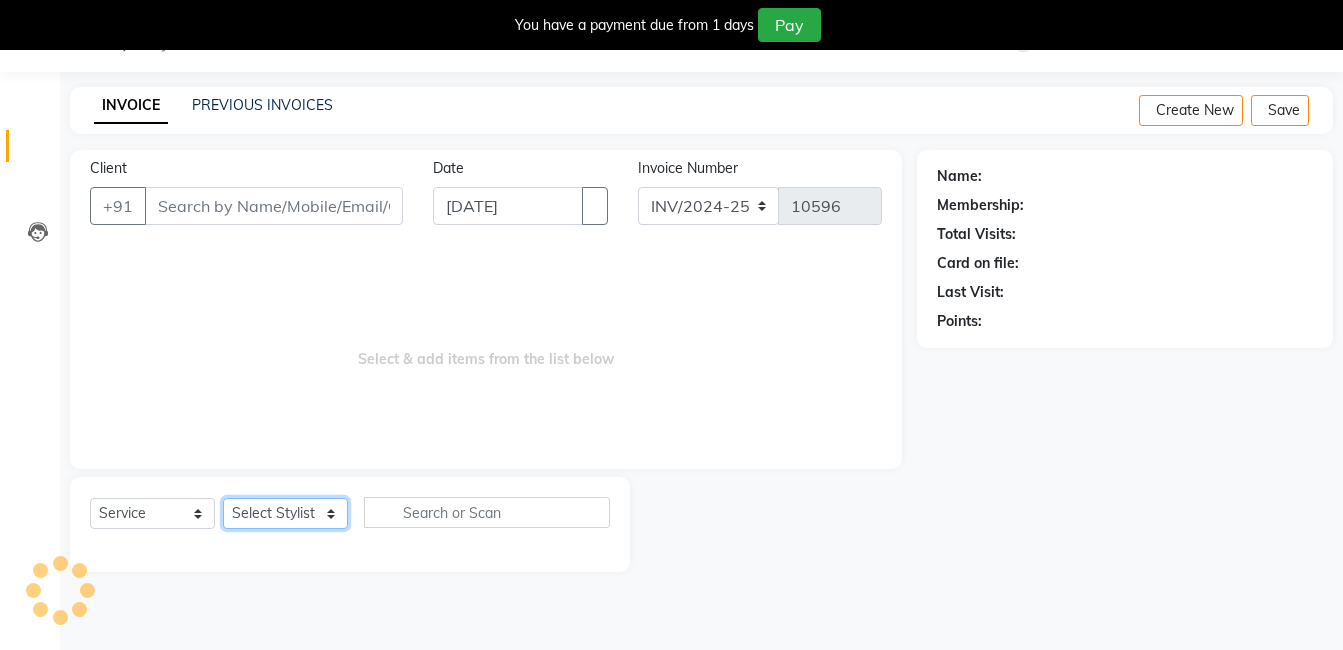 click on "Select Stylist" at bounding box center (285, 513) 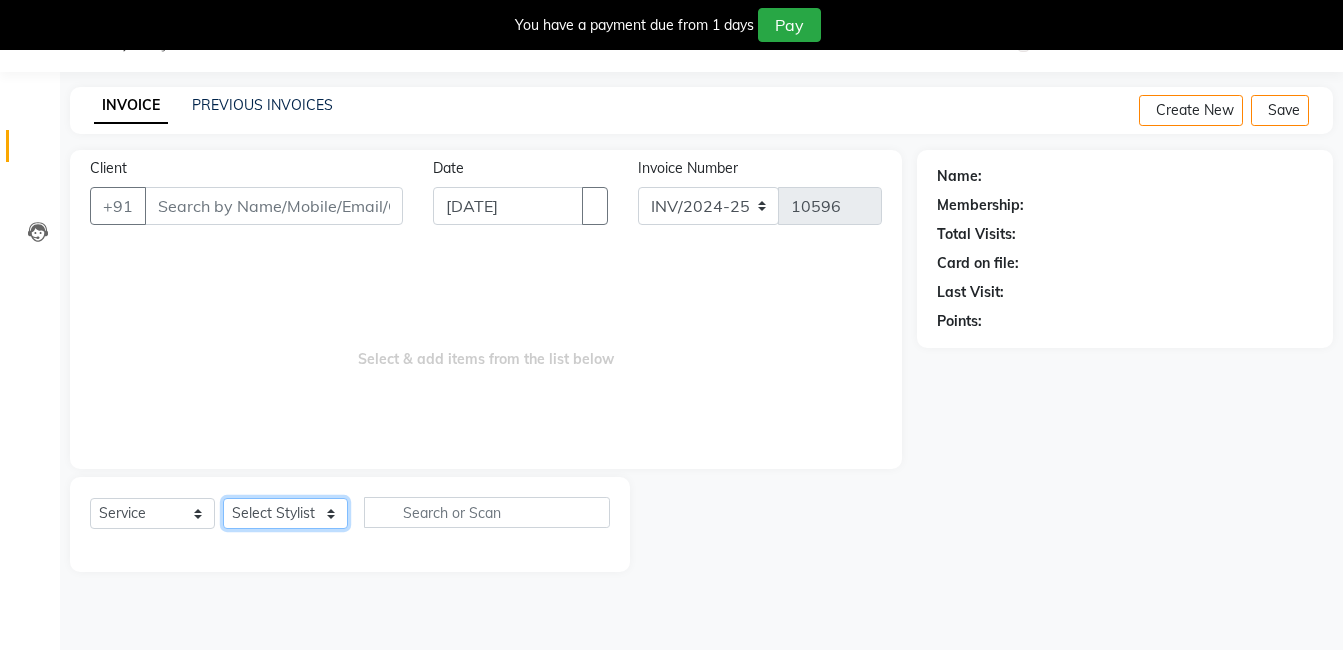select on "65400" 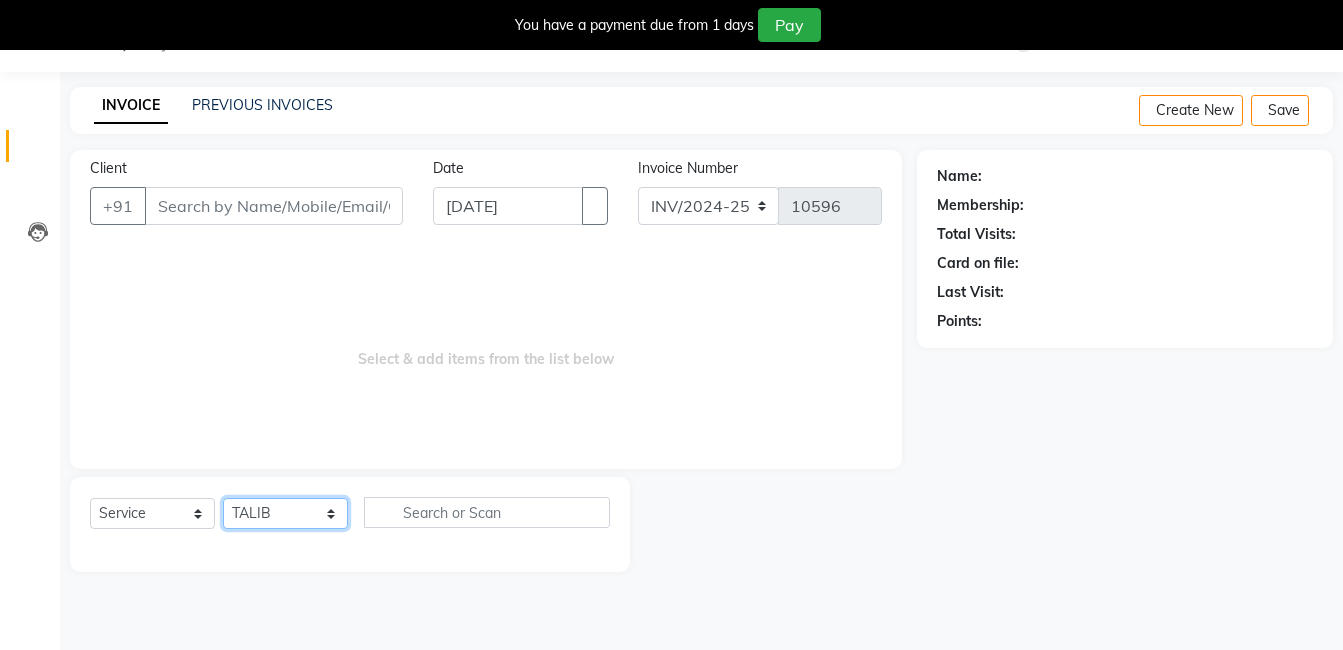 click on "Select Stylist adil fazil imran iqbal kasim mohd rasheed sameer TALIB wasey manager" at bounding box center (285, 513) 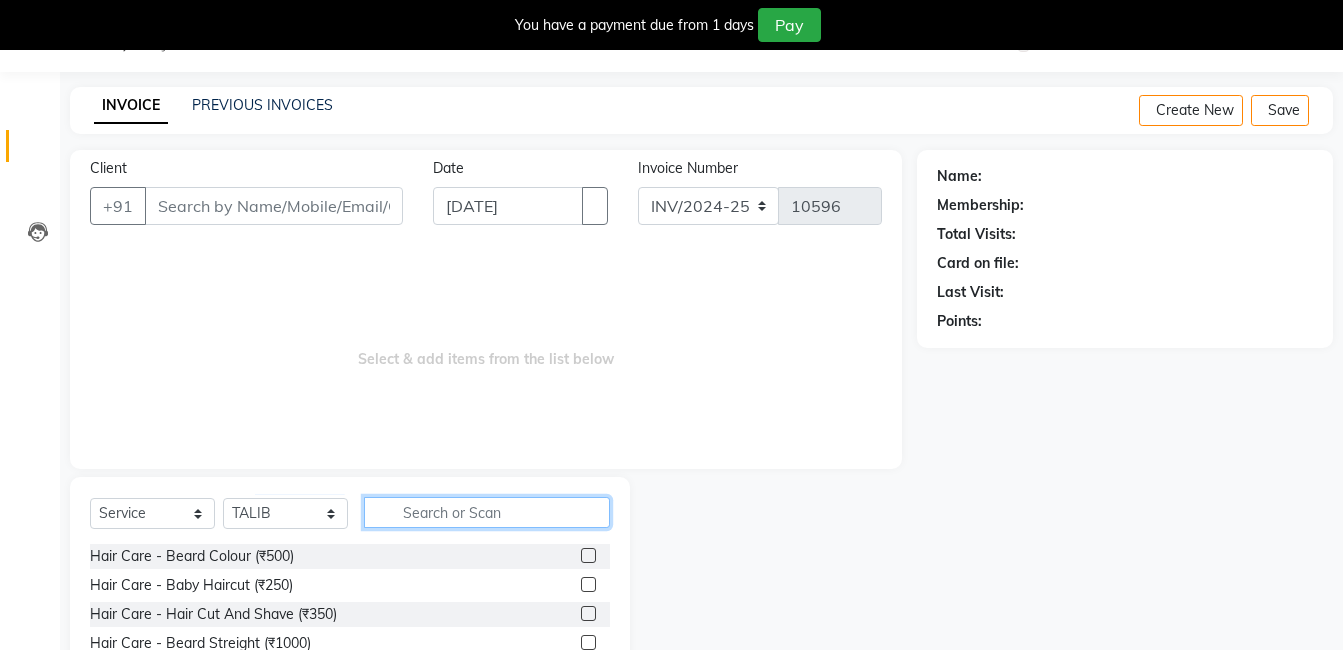 click at bounding box center [487, 512] 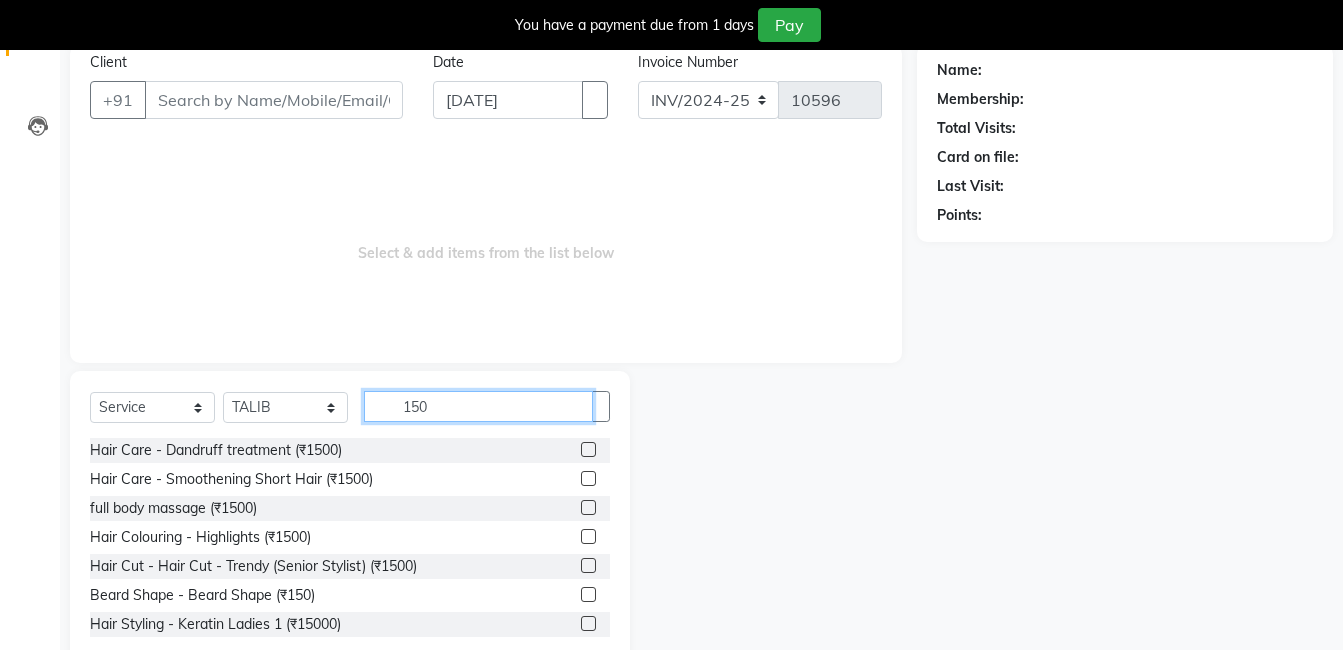 scroll, scrollTop: 201, scrollLeft: 0, axis: vertical 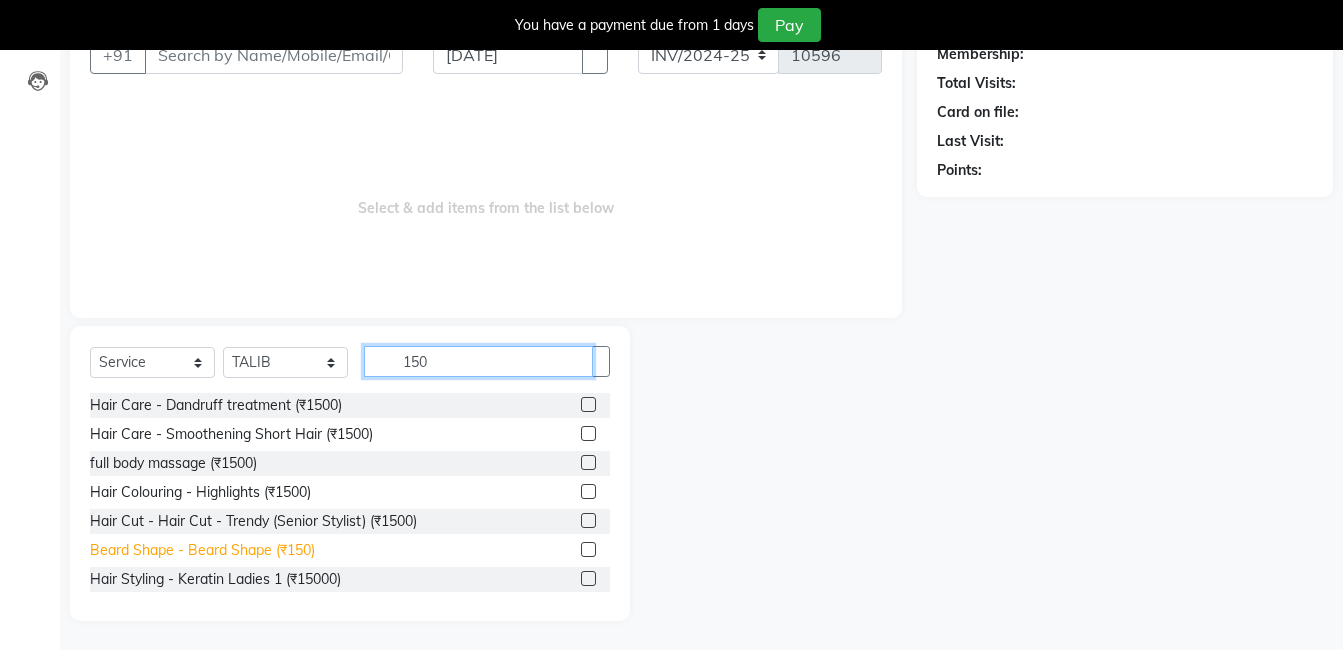 type on "150" 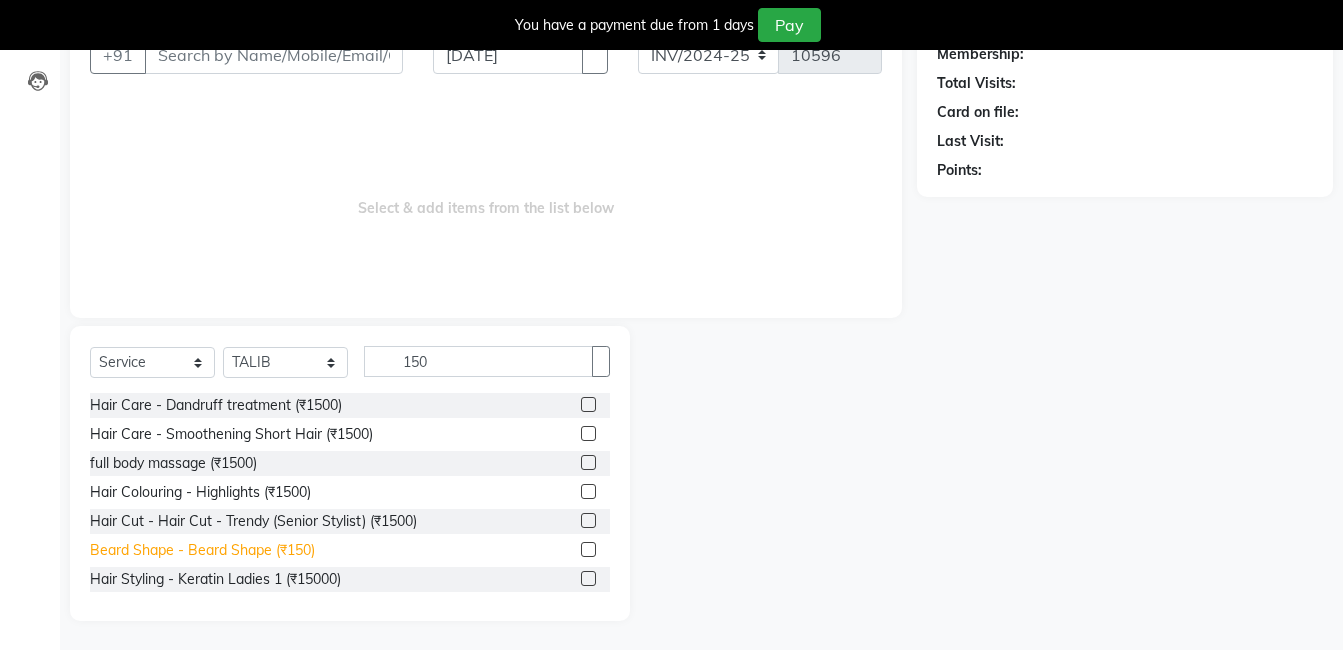 click on "Beard Shape - Beard Shape (₹150)" at bounding box center (216, 405) 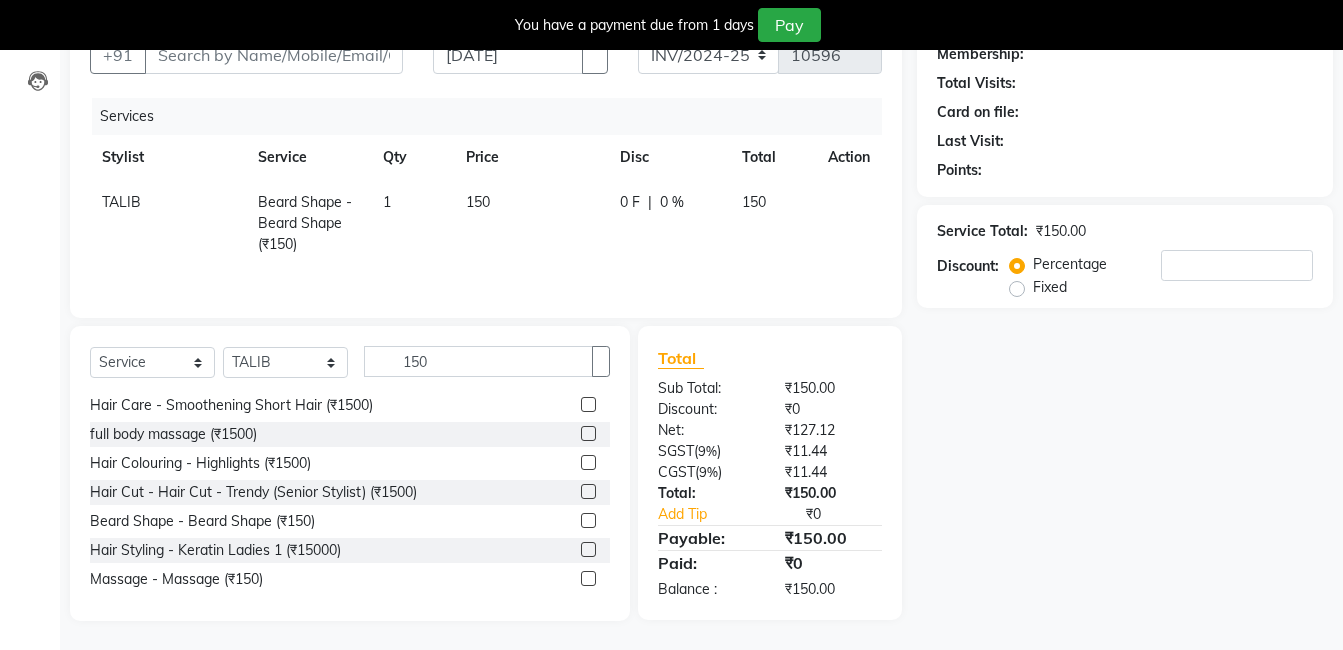 scroll, scrollTop: 32, scrollLeft: 0, axis: vertical 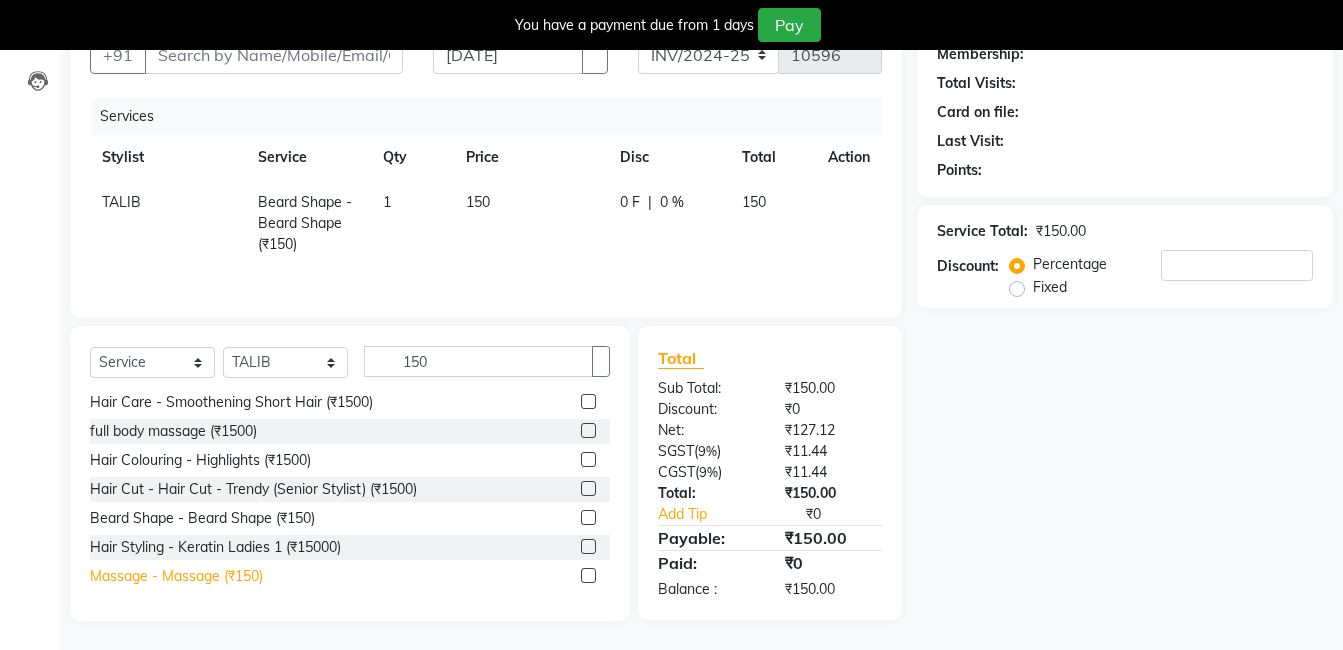 click on "Massage - Massage (₹150)" at bounding box center [216, 373] 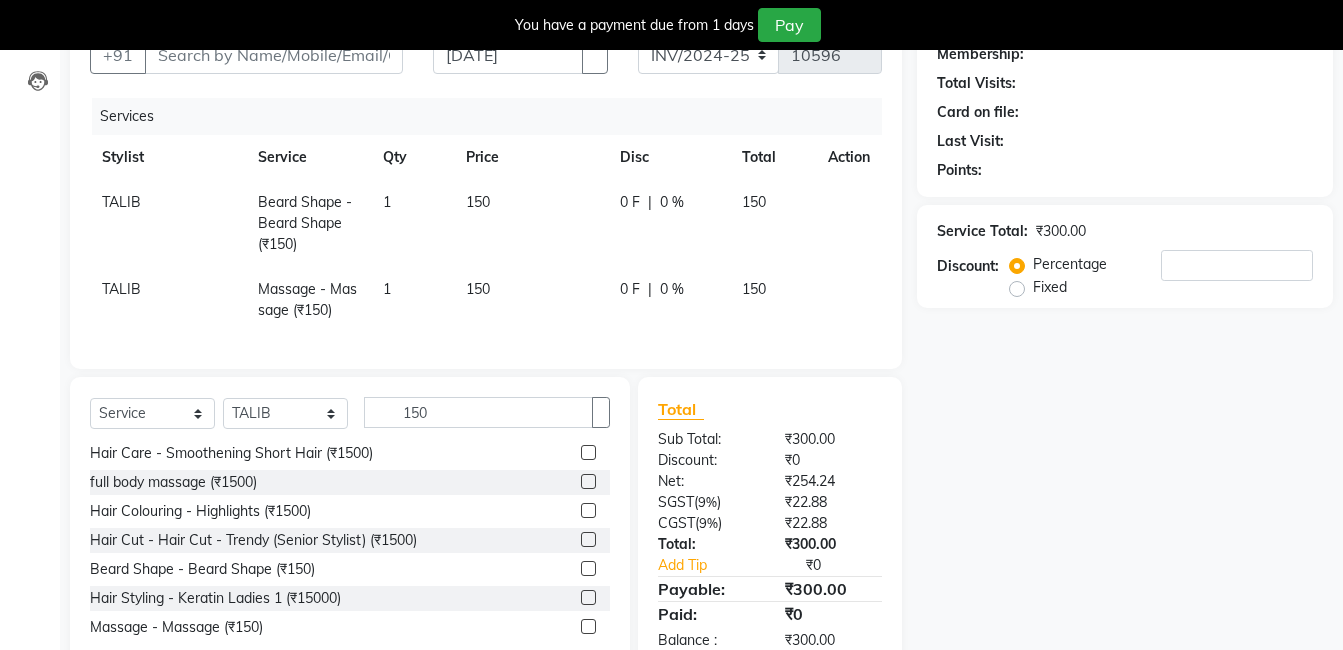 click on "1" at bounding box center [121, 202] 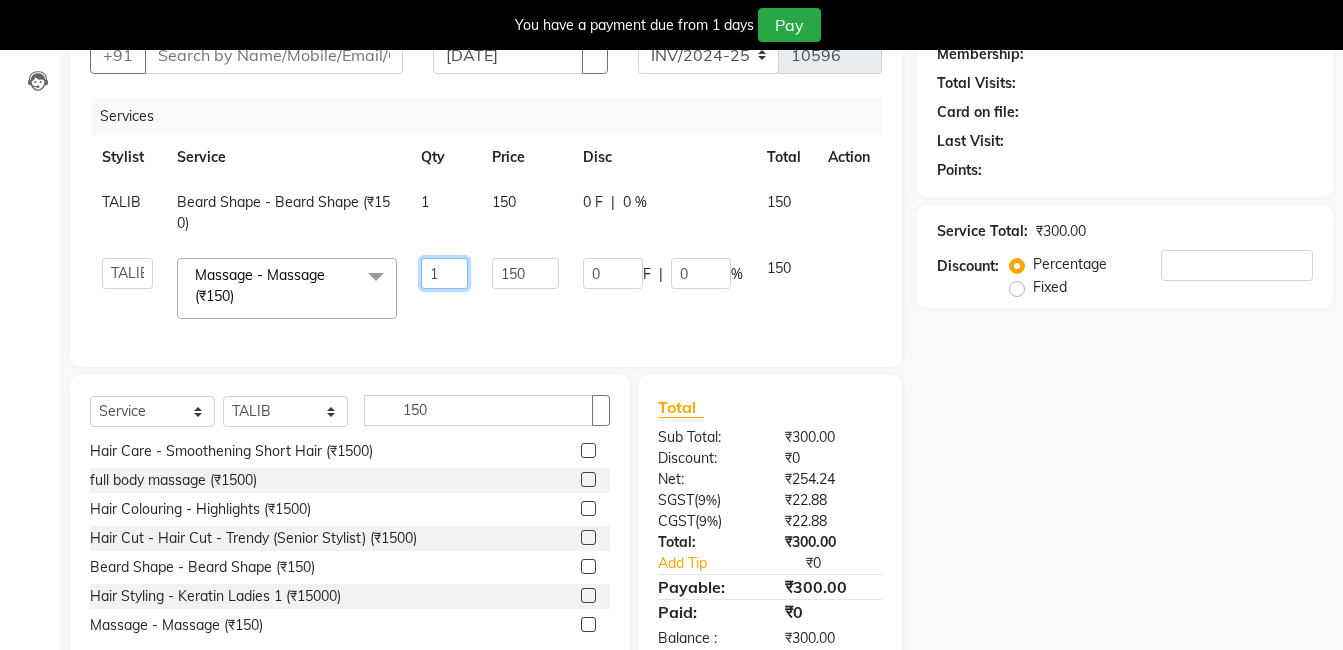 click on "1" at bounding box center (444, 273) 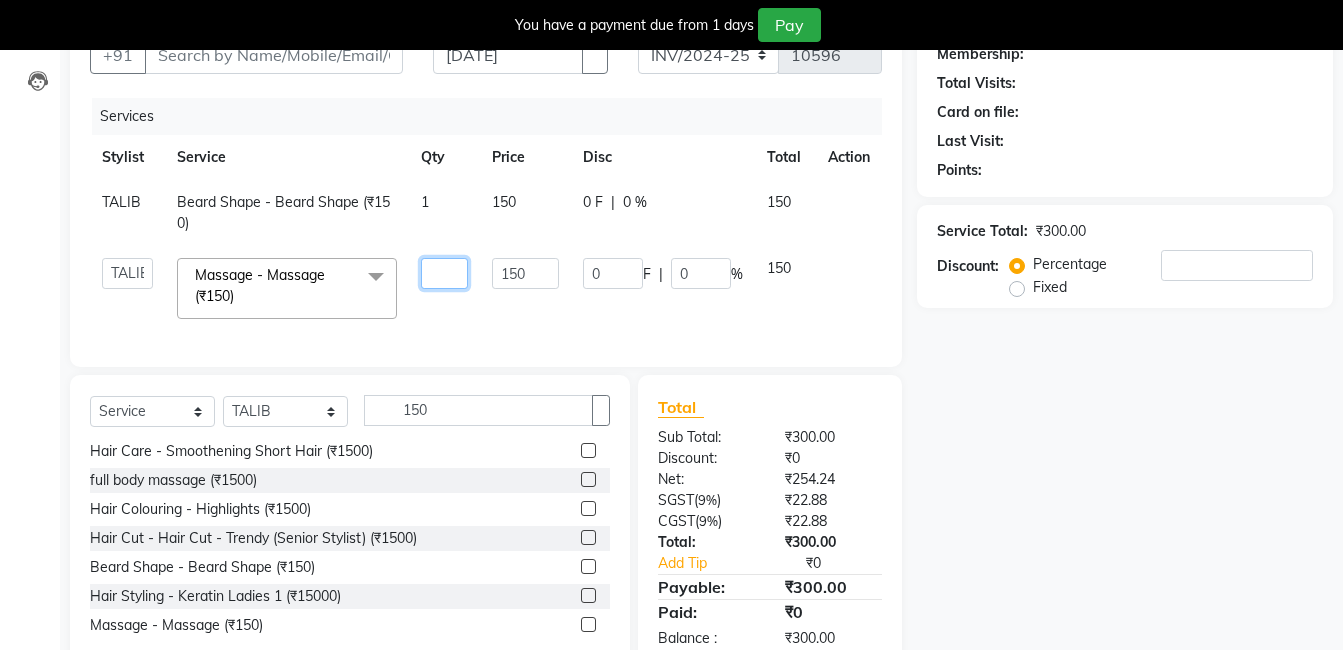 type on "2" 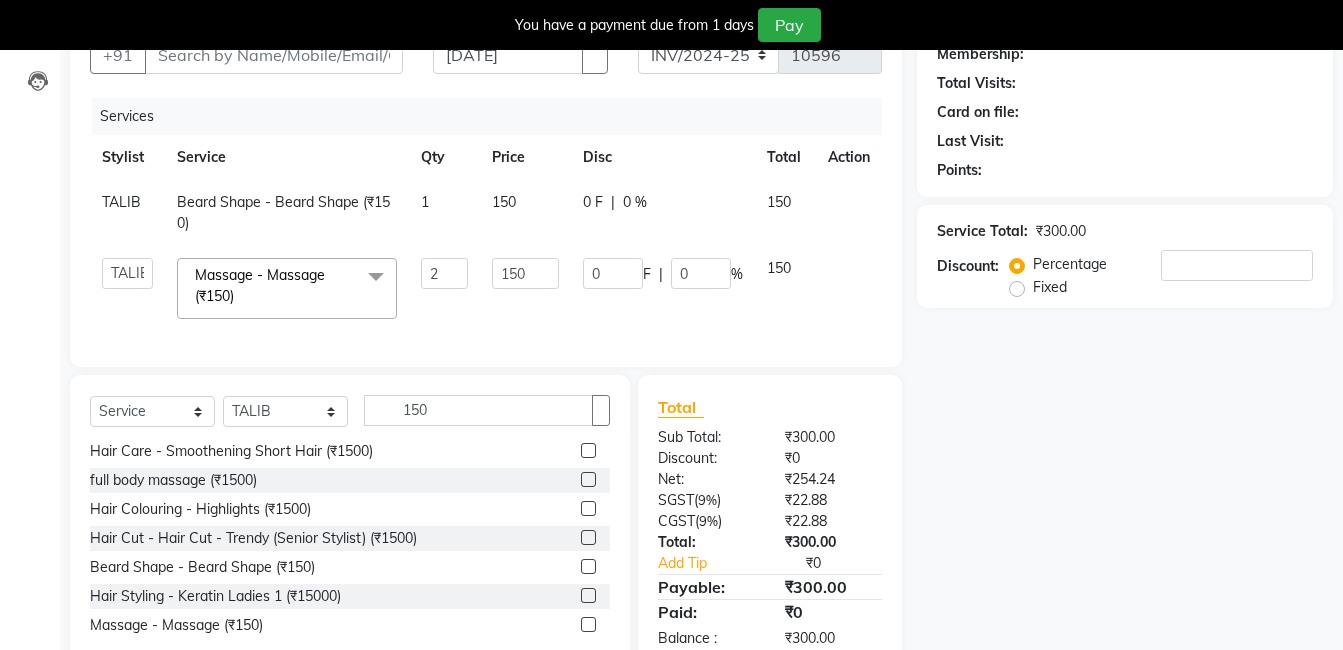 click on "2" at bounding box center [444, 213] 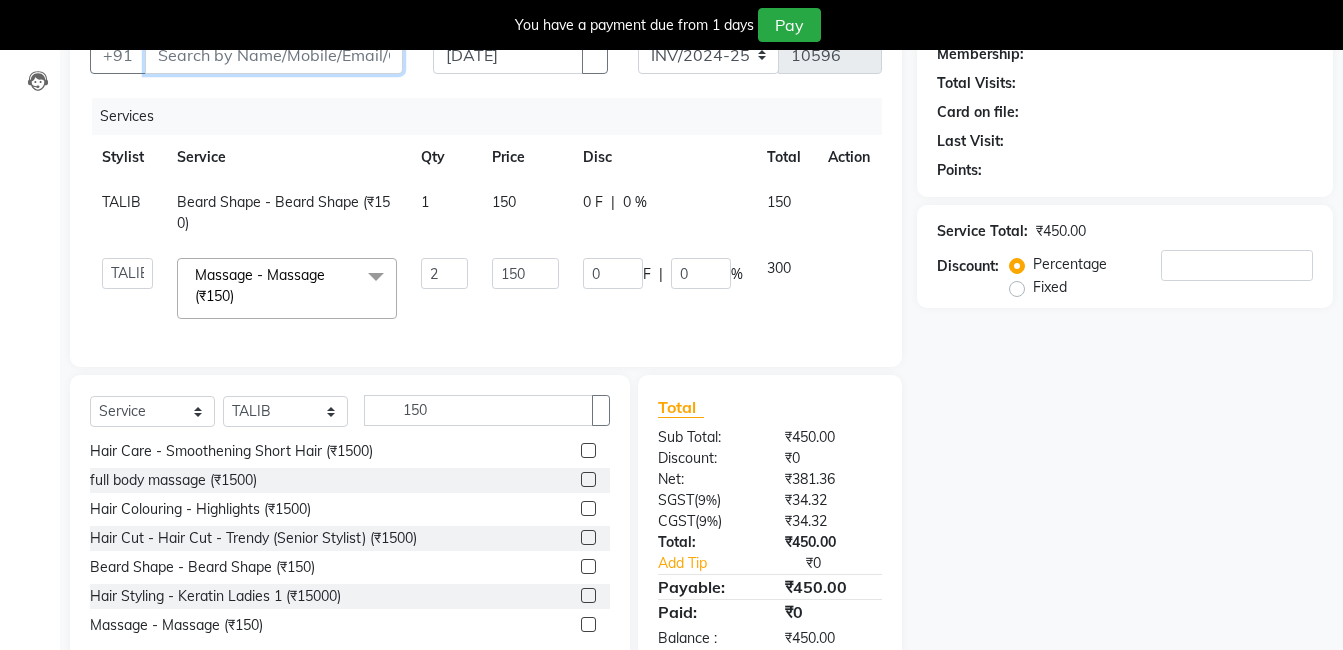 click on "Client" at bounding box center [274, 55] 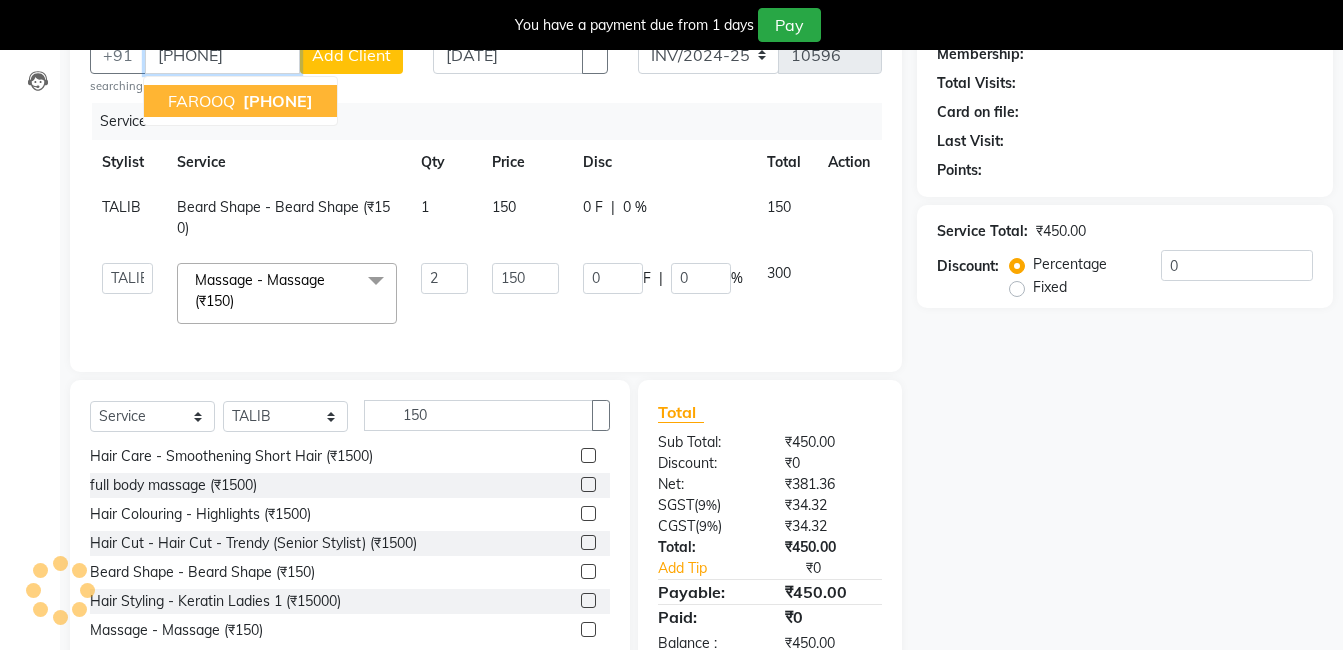 type on "[PHONE]" 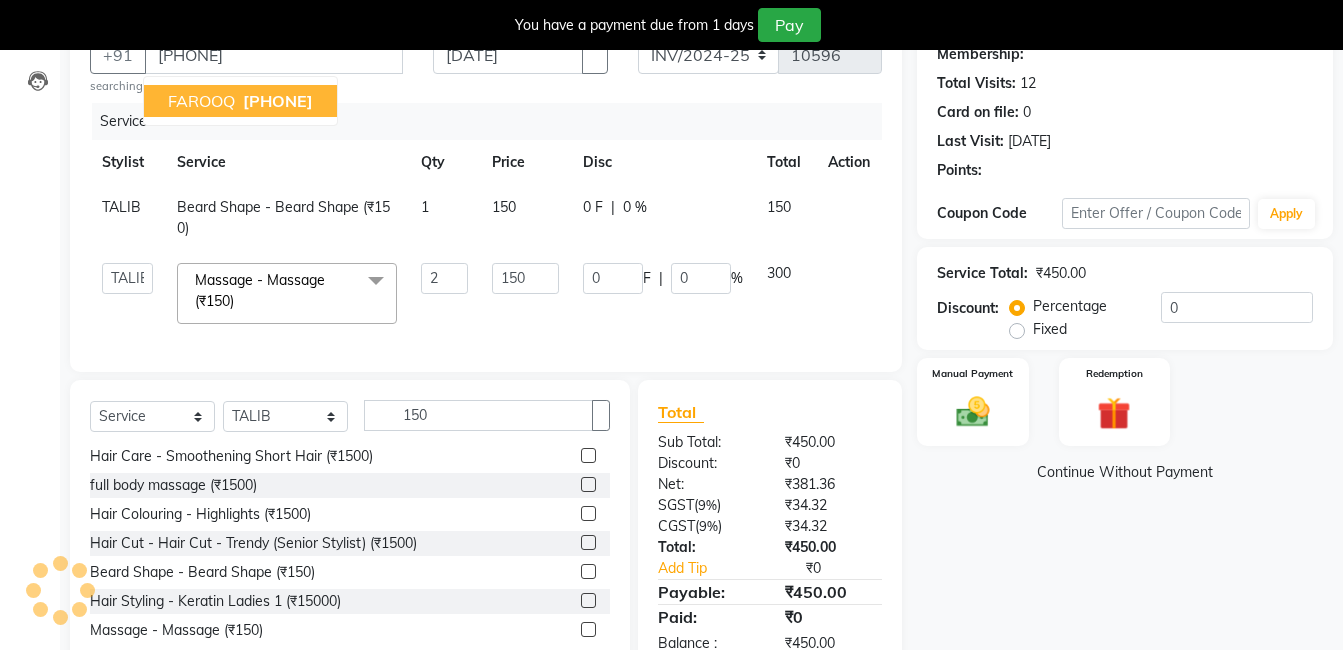 click on "[PHONE]" at bounding box center [278, 101] 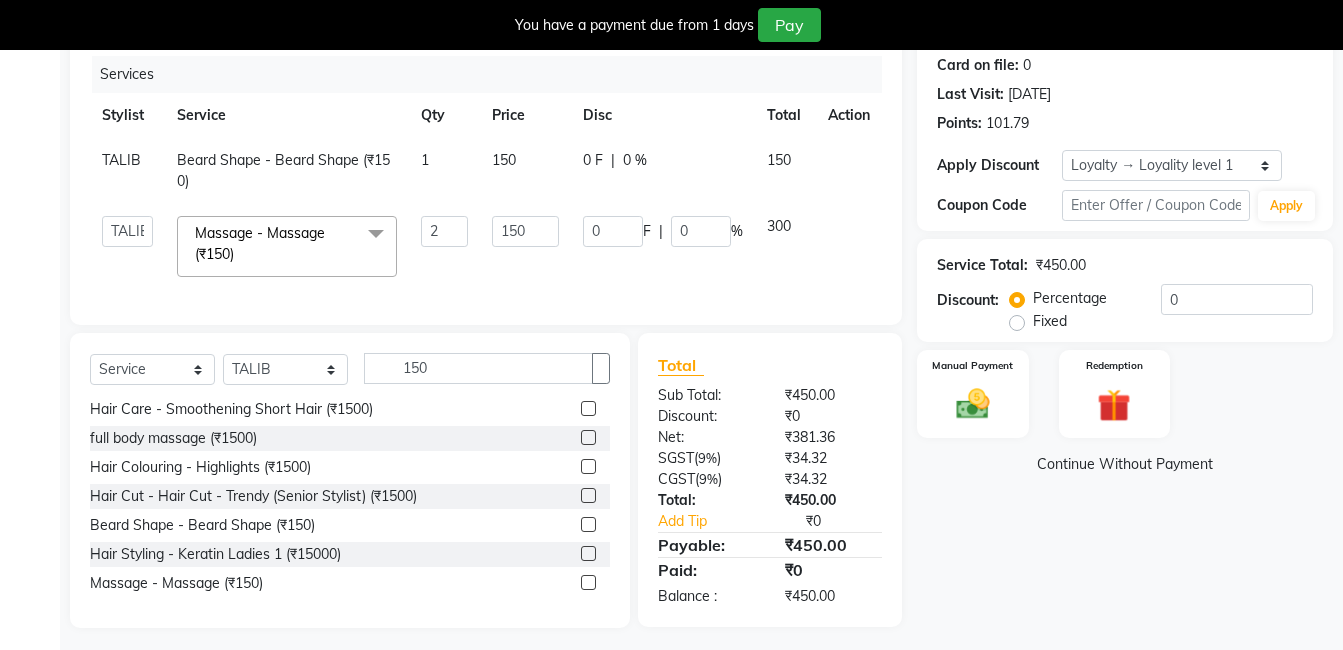 scroll, scrollTop: 271, scrollLeft: 0, axis: vertical 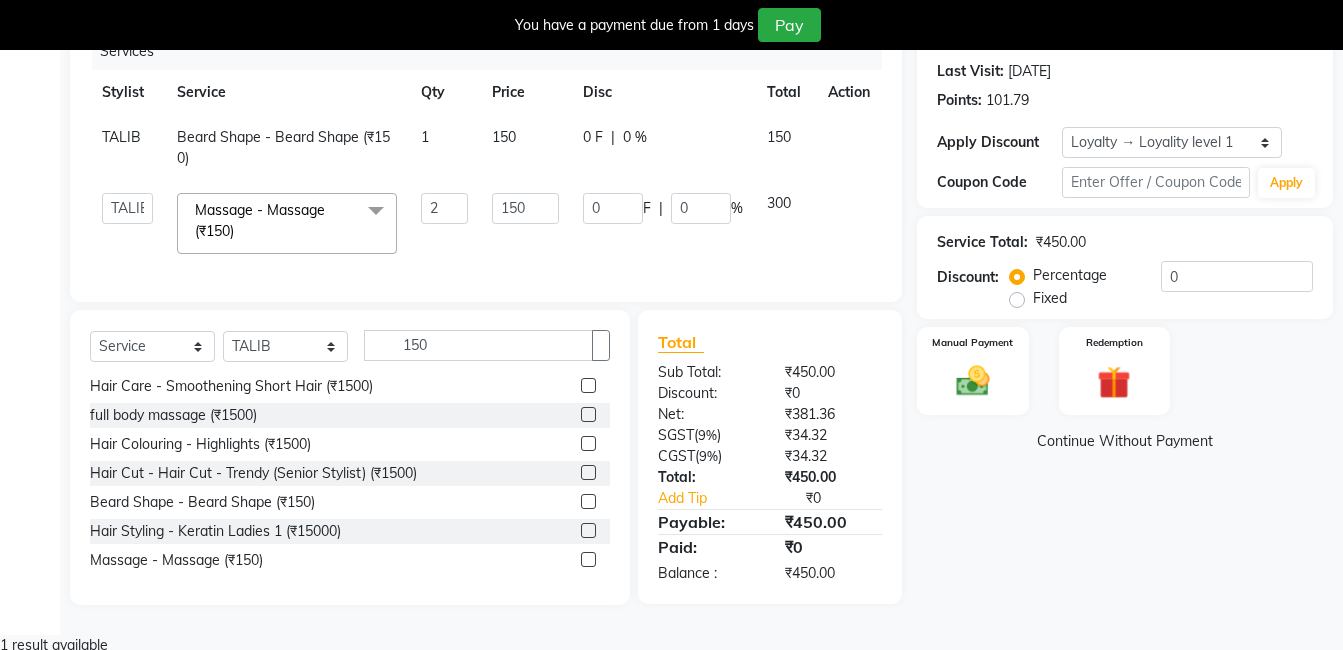 click on "150" at bounding box center [121, 137] 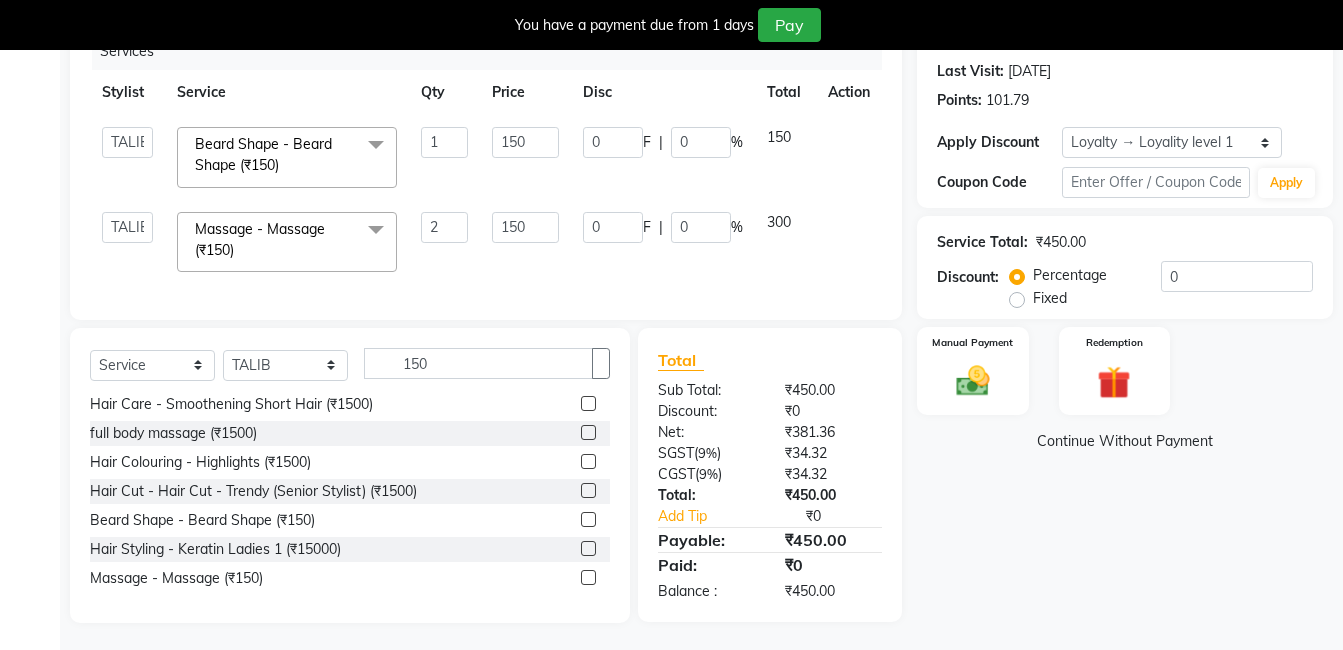 click on "150" at bounding box center (287, 157) 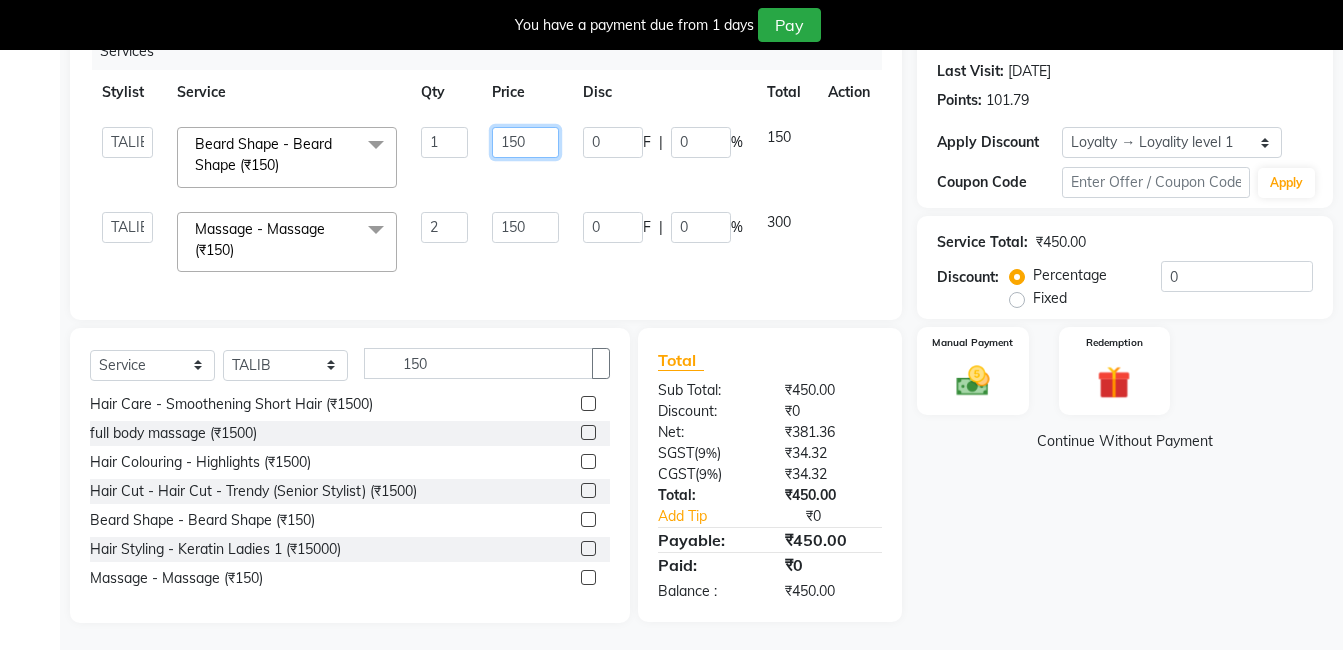 click on "150" at bounding box center (444, 142) 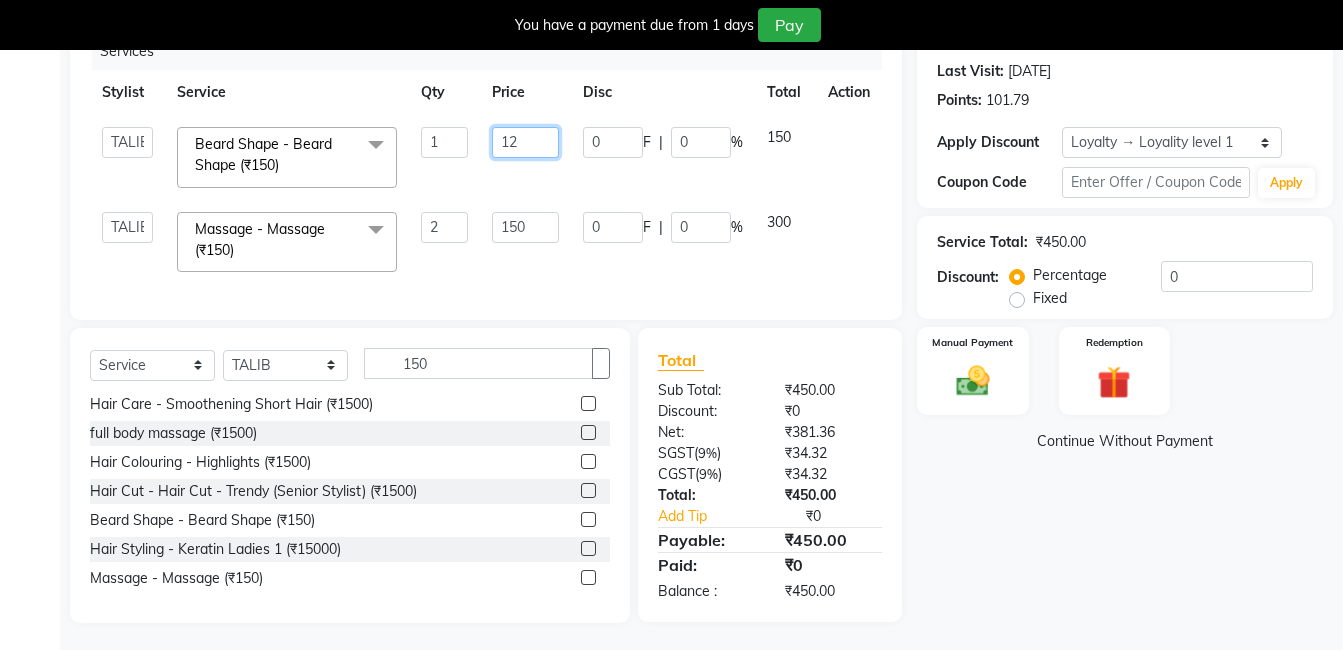 type on "125" 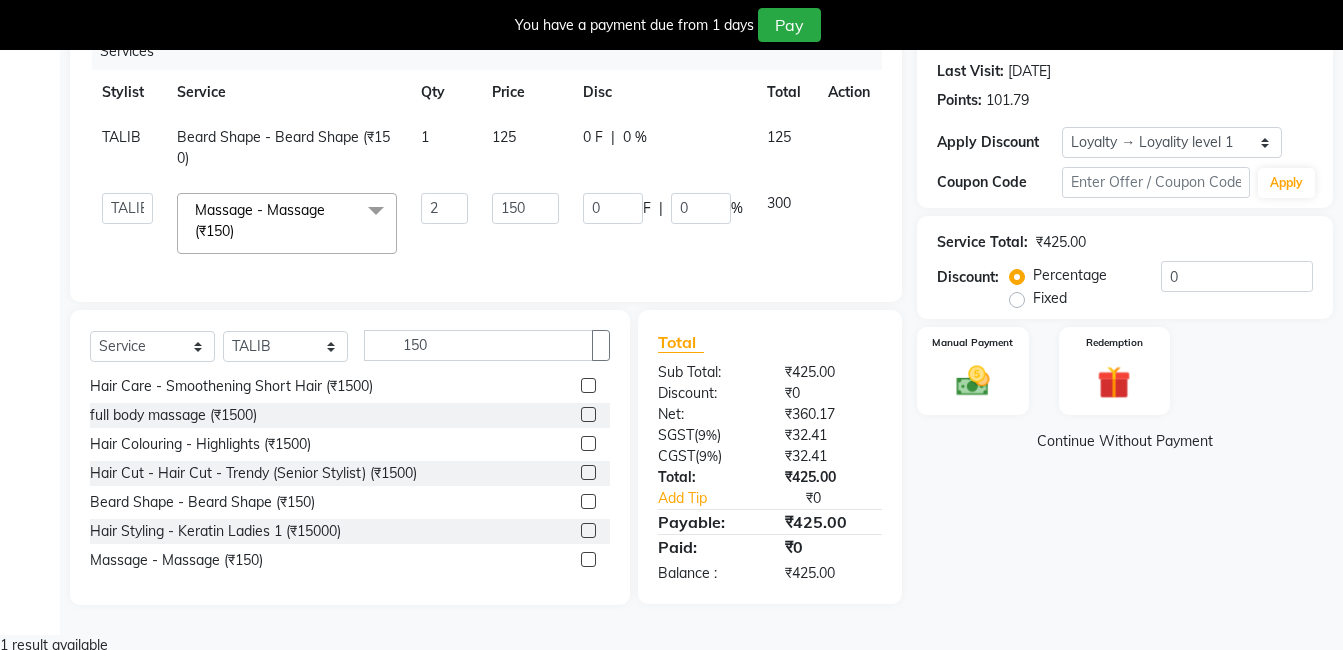 click on "125" at bounding box center [526, 148] 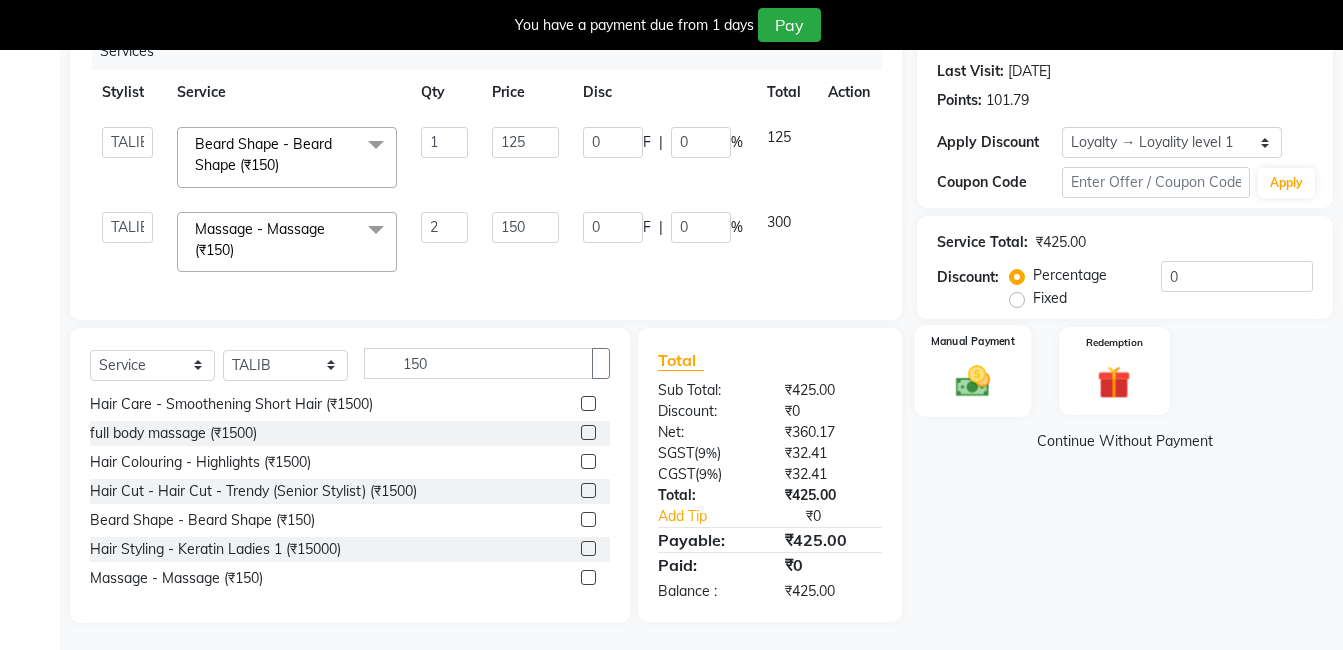 click at bounding box center (973, 381) 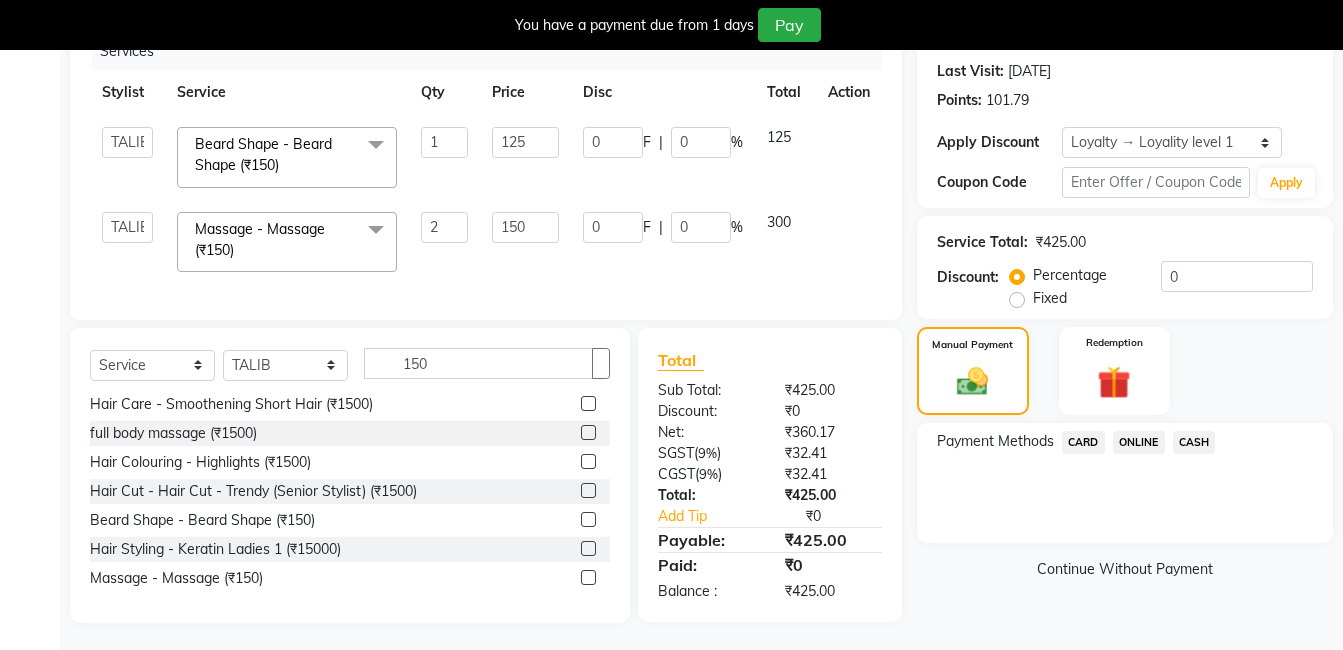 click on "ONLINE" at bounding box center (1083, 442) 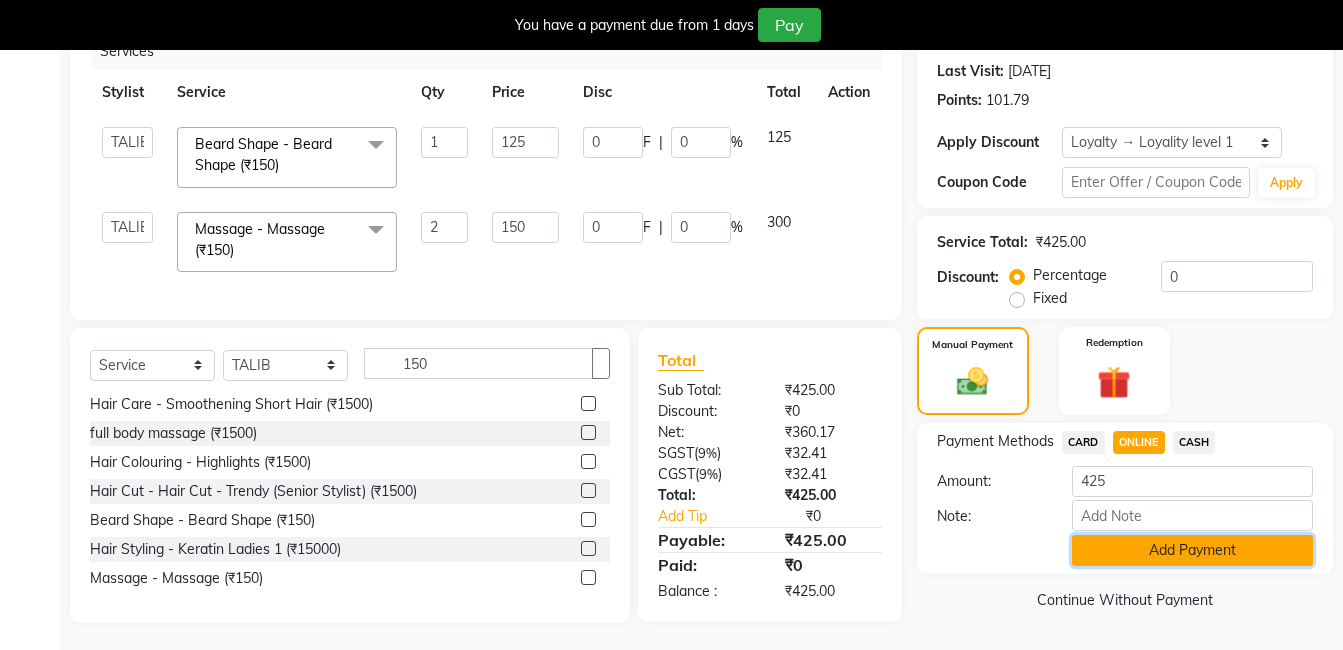 click on "Add Payment" at bounding box center [1192, 550] 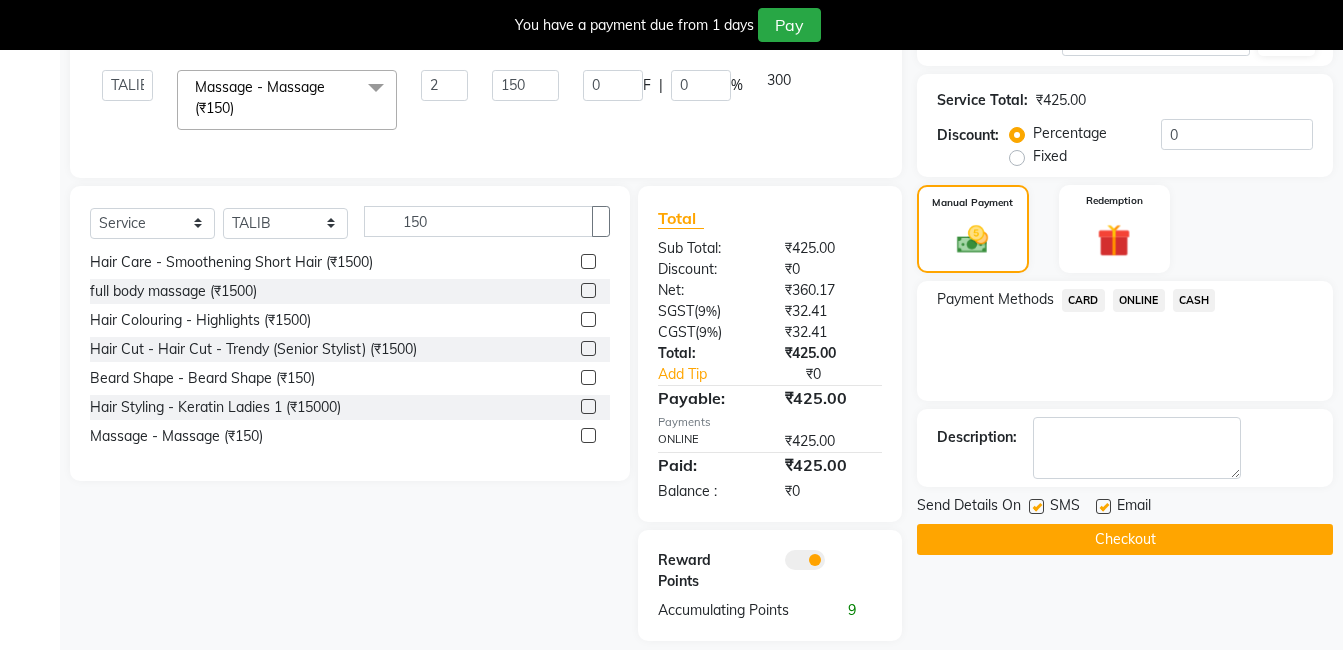 scroll, scrollTop: 450, scrollLeft: 0, axis: vertical 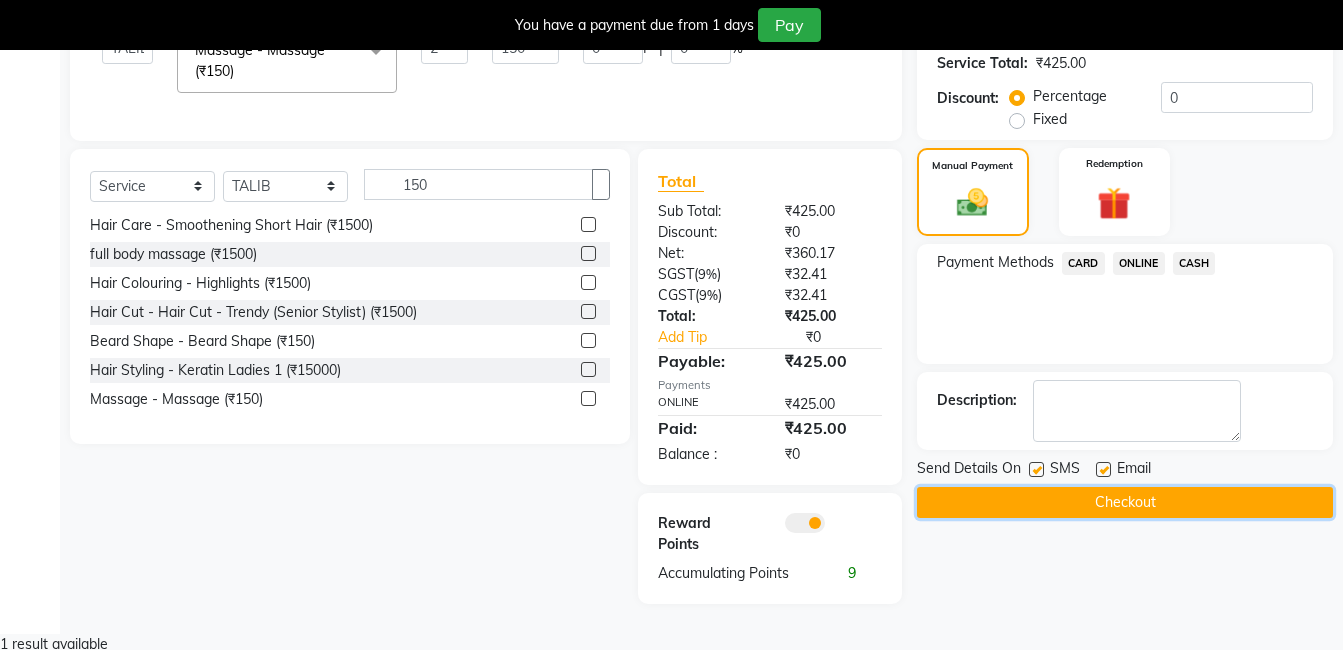 click on "Checkout" at bounding box center (1125, 502) 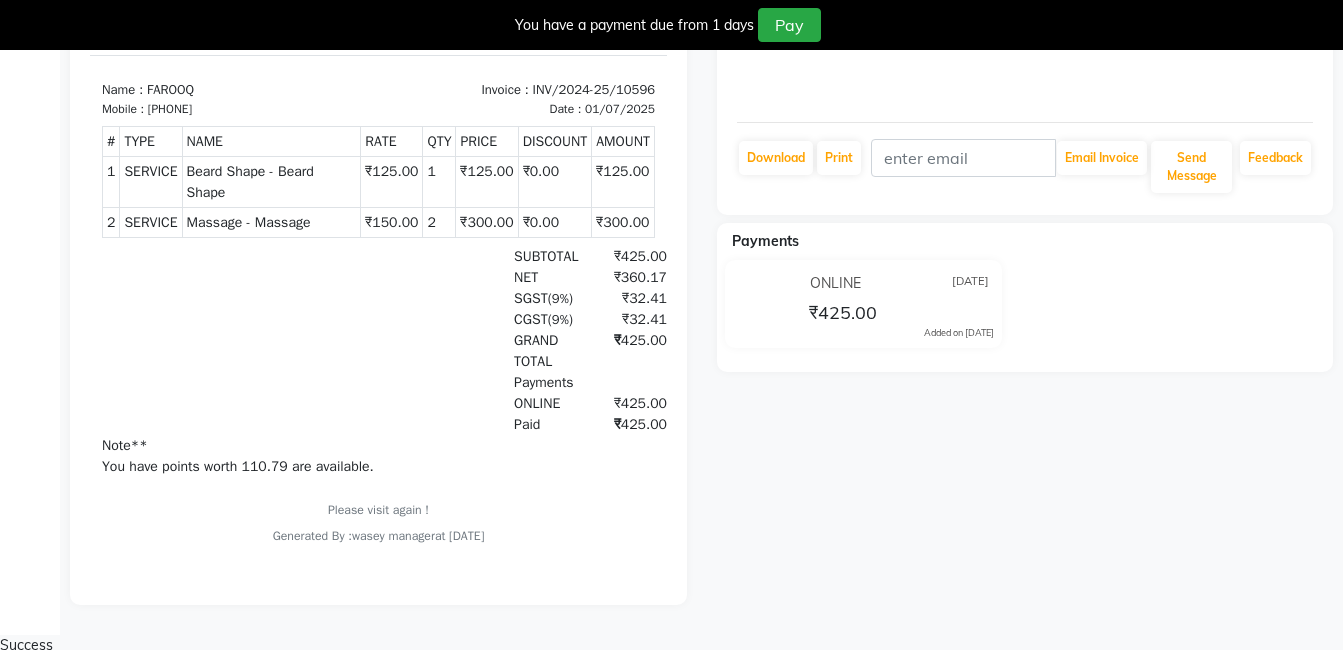 scroll, scrollTop: 0, scrollLeft: 0, axis: both 